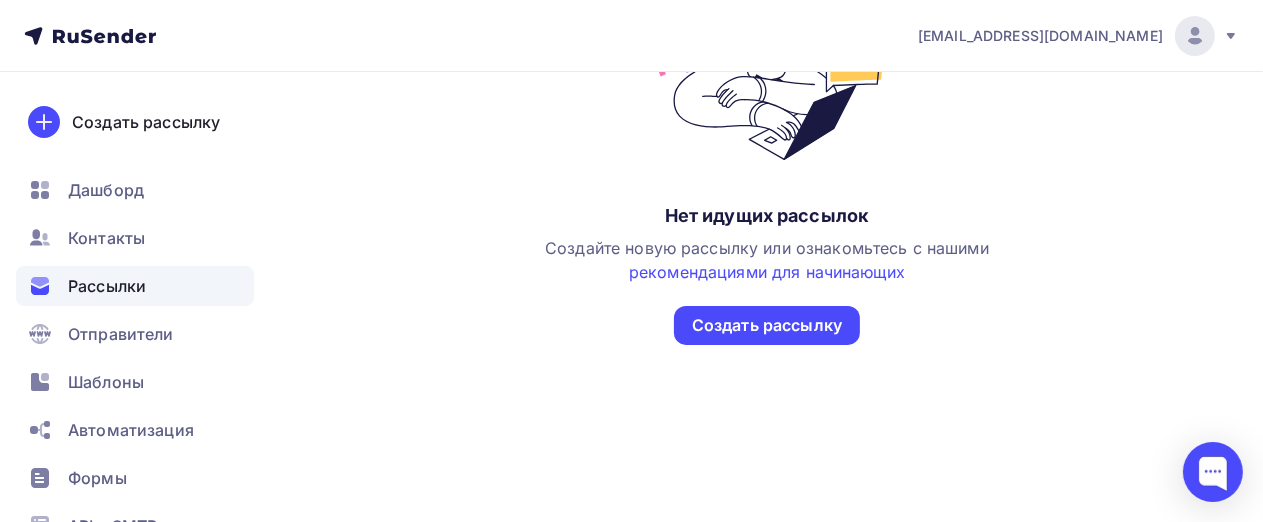 scroll, scrollTop: 24, scrollLeft: 0, axis: vertical 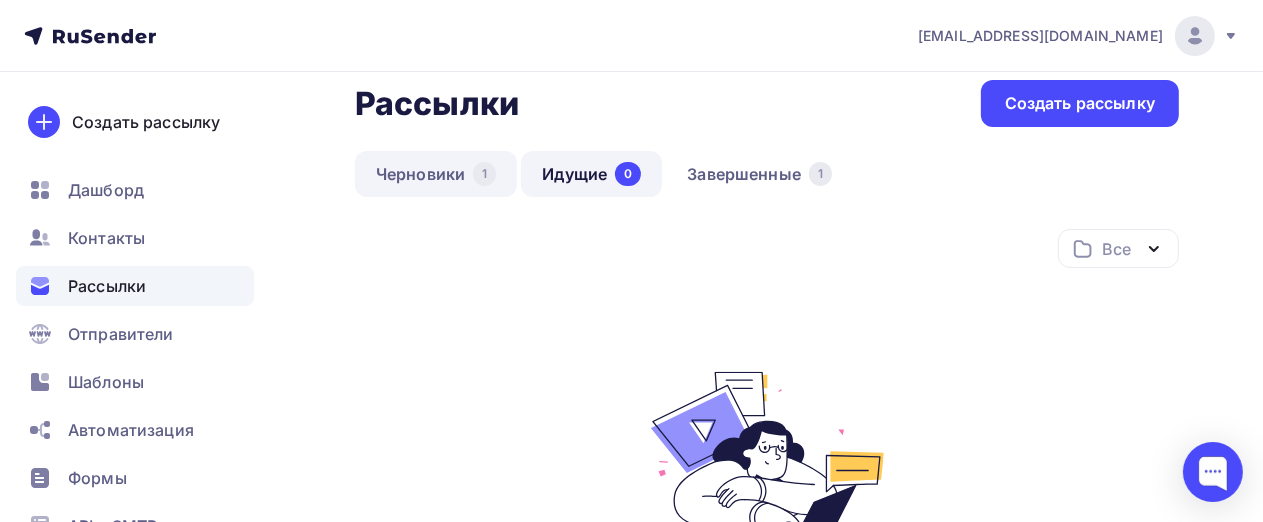 click on "Черновики
1" at bounding box center (436, 174) 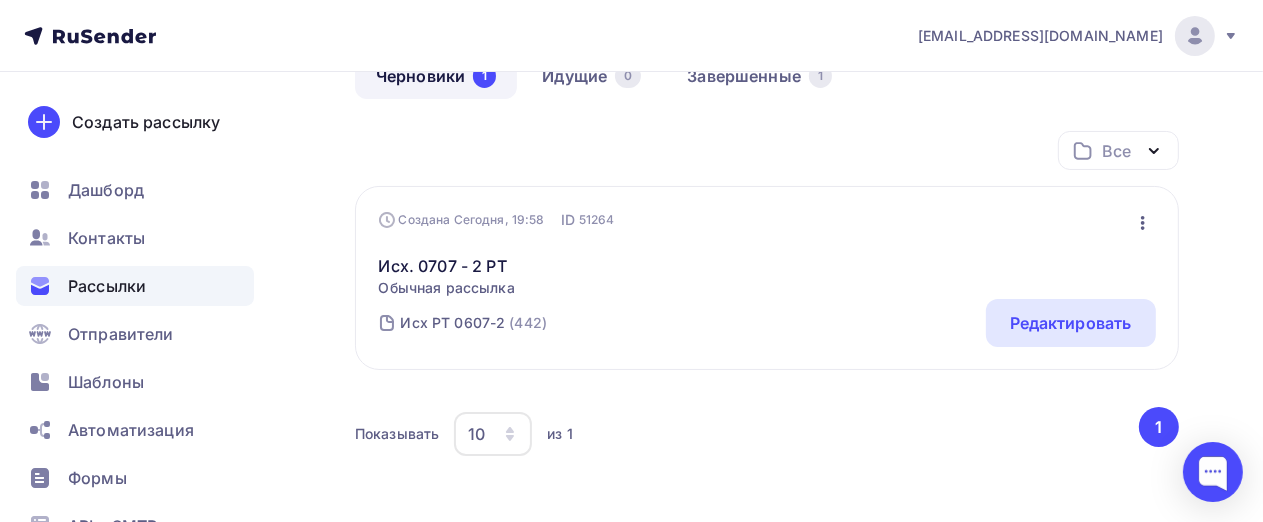 scroll, scrollTop: 200, scrollLeft: 0, axis: vertical 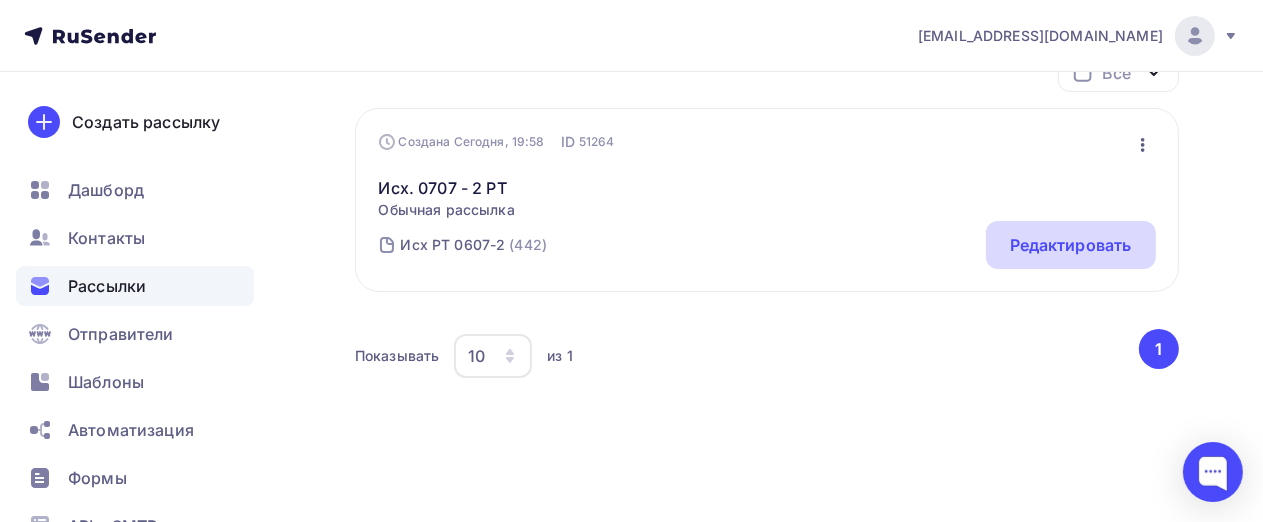 click on "Редактировать" at bounding box center (1071, 245) 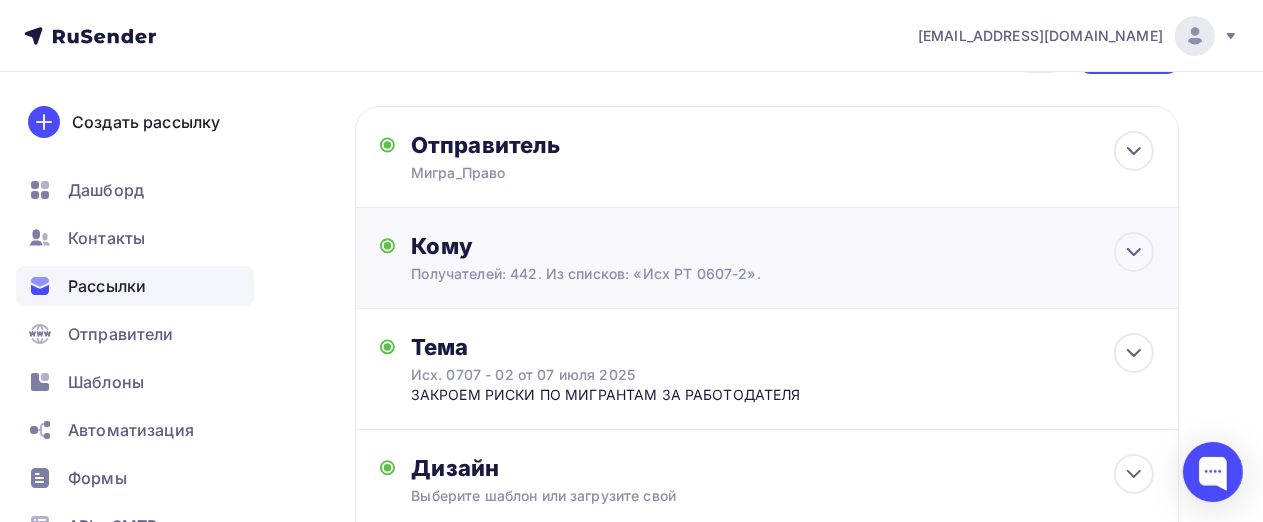 scroll, scrollTop: 100, scrollLeft: 0, axis: vertical 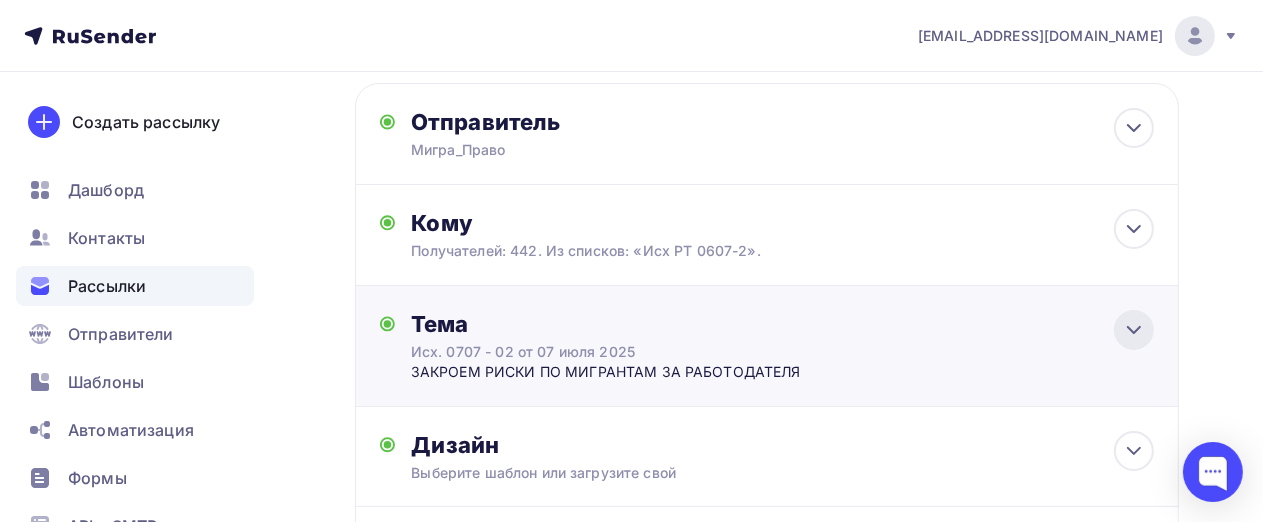 click 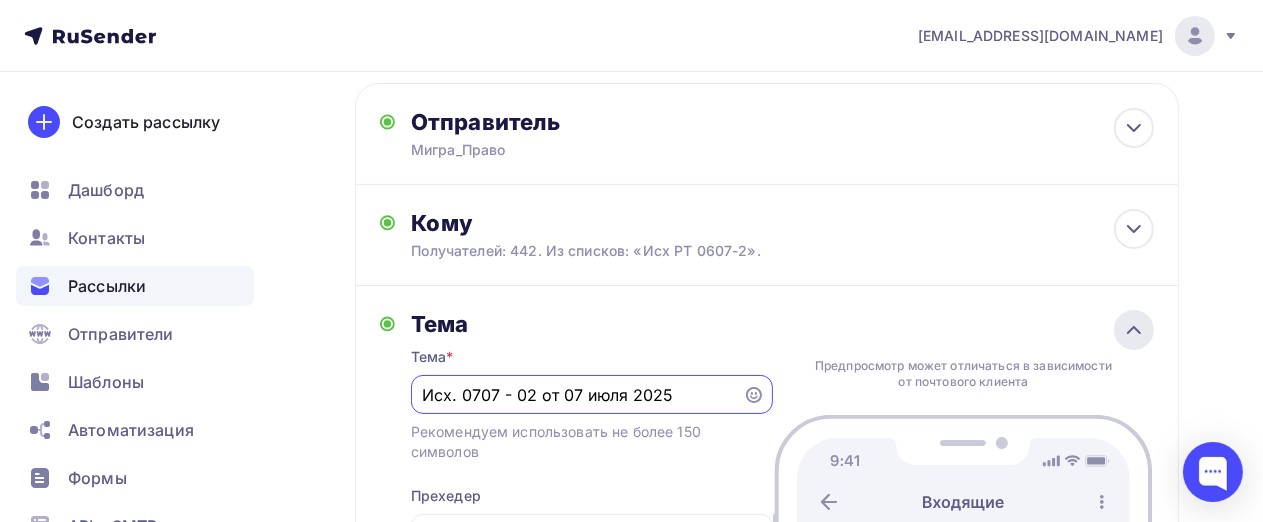 scroll, scrollTop: 0, scrollLeft: 0, axis: both 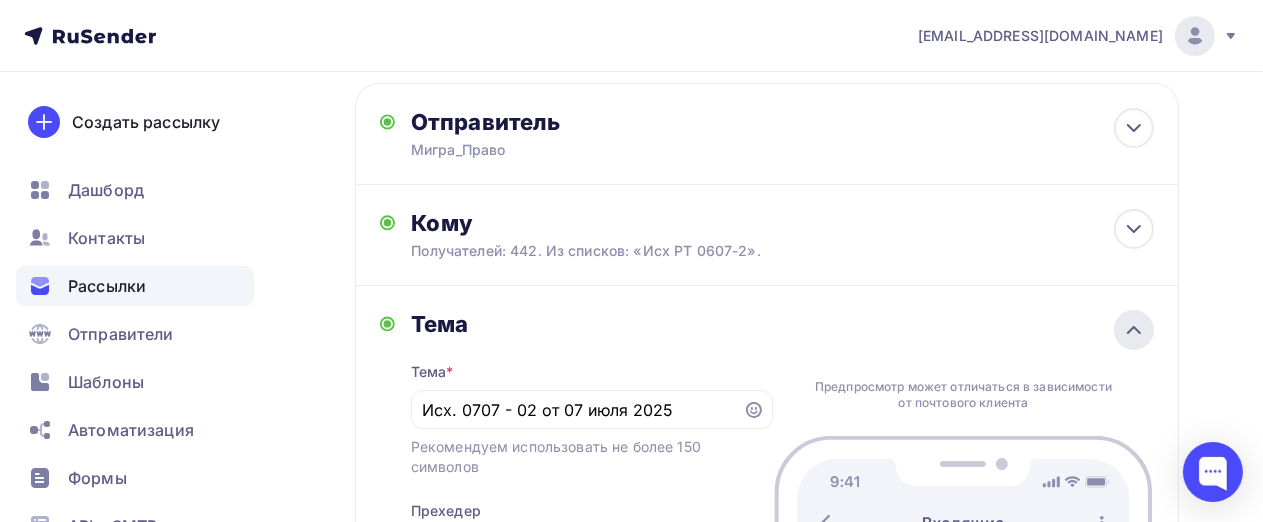 click 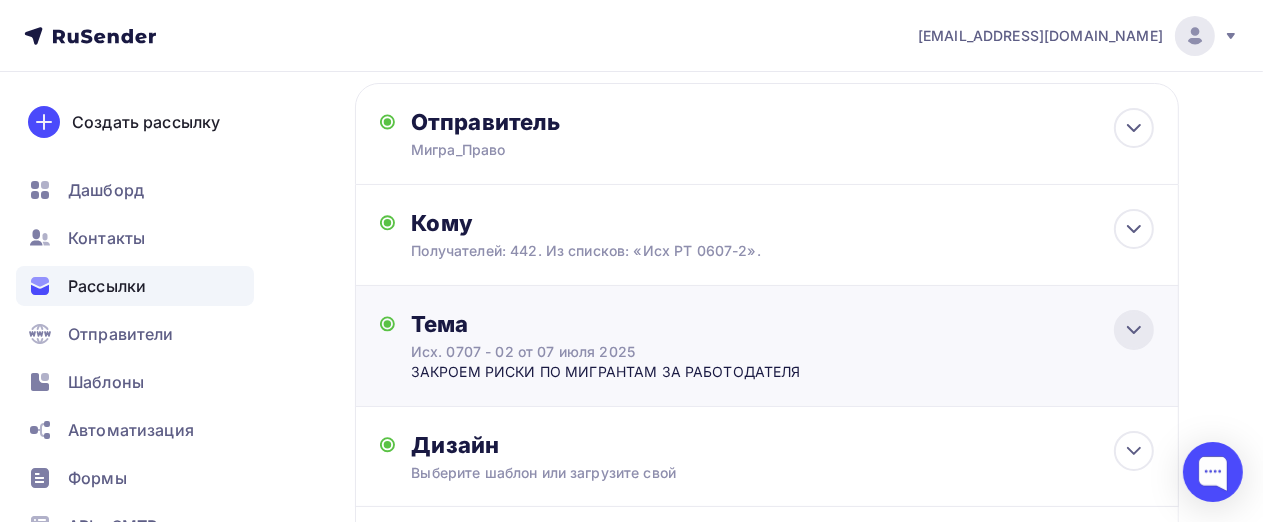 click 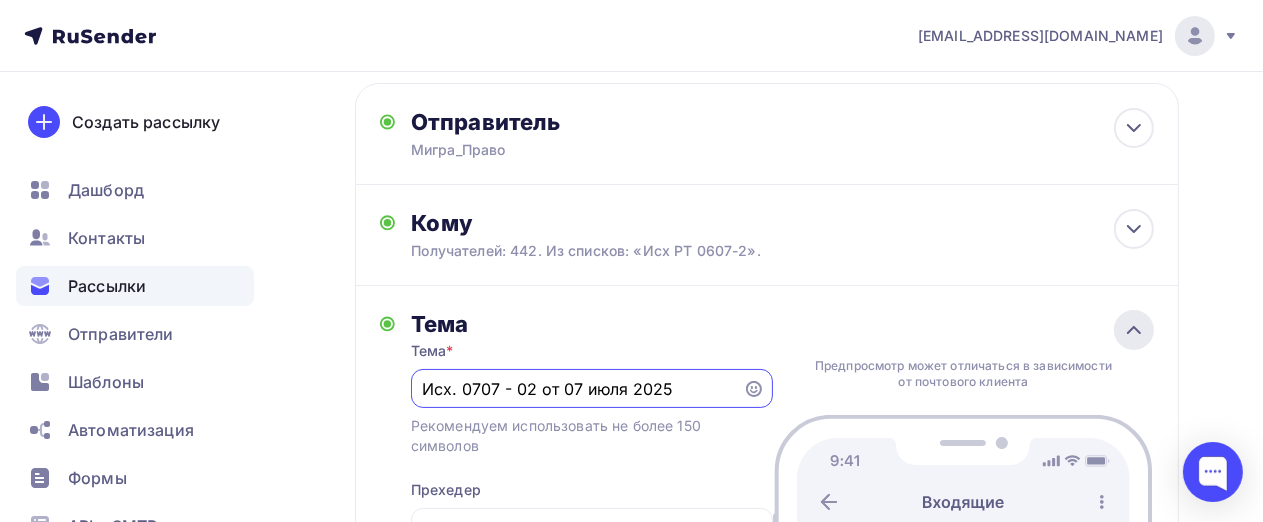 scroll, scrollTop: 0, scrollLeft: 0, axis: both 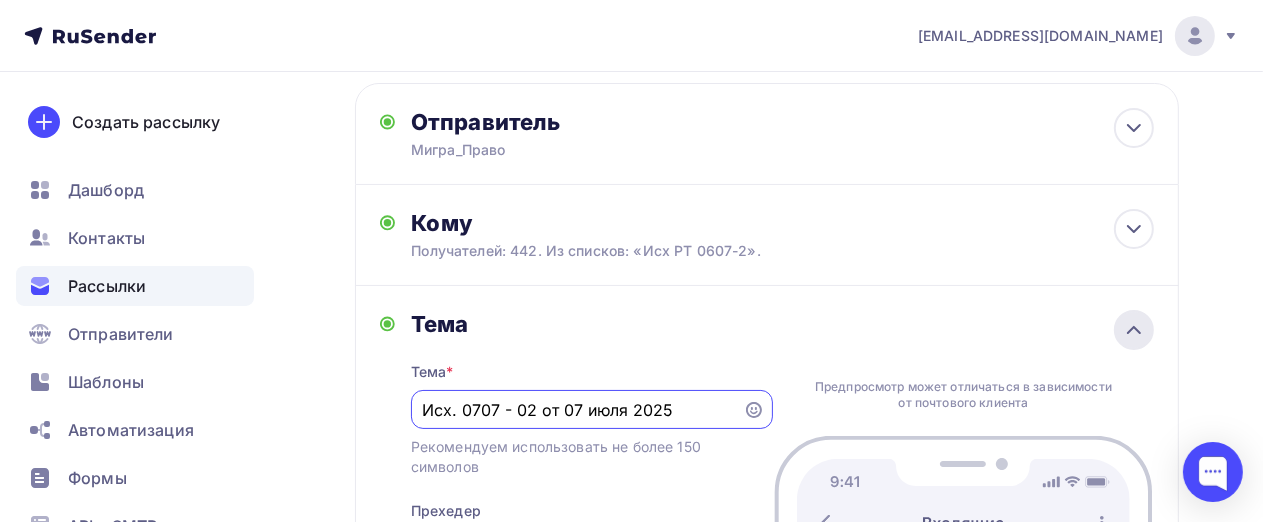 click at bounding box center [1134, 330] 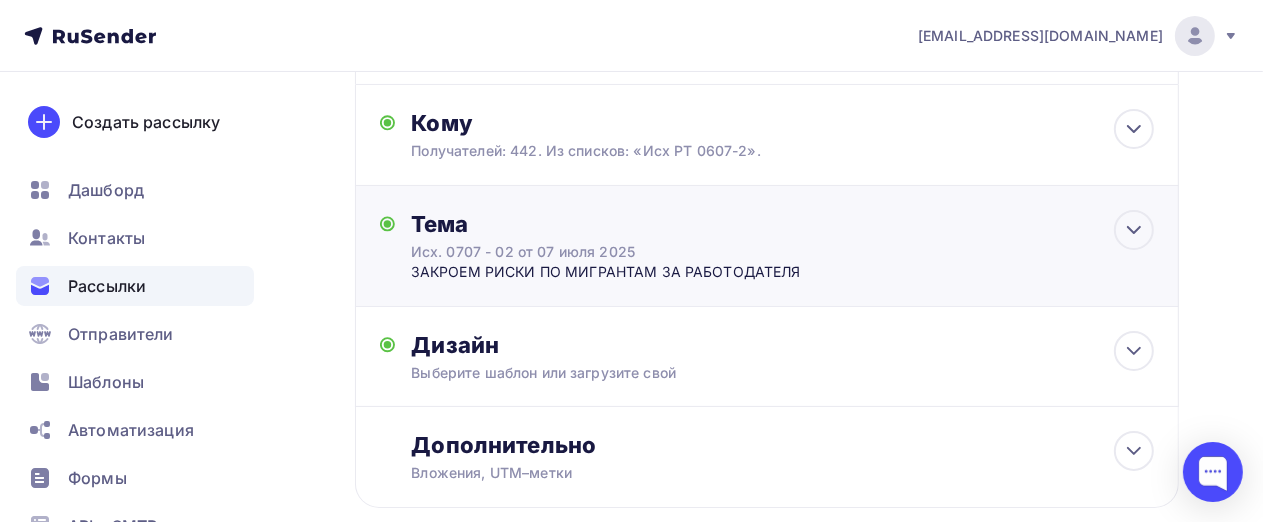 scroll, scrollTop: 300, scrollLeft: 0, axis: vertical 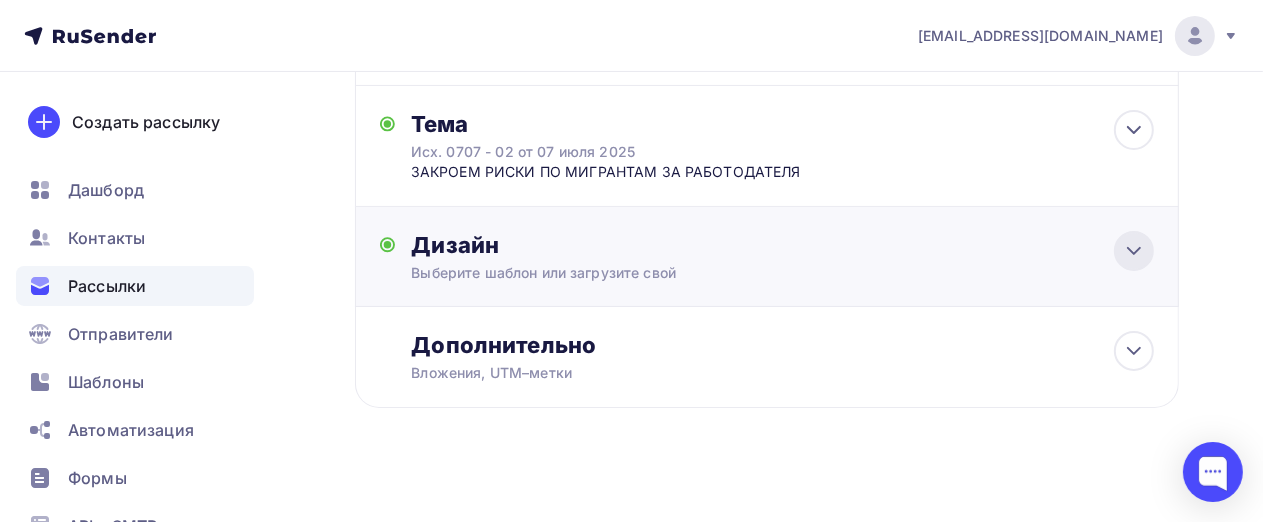click 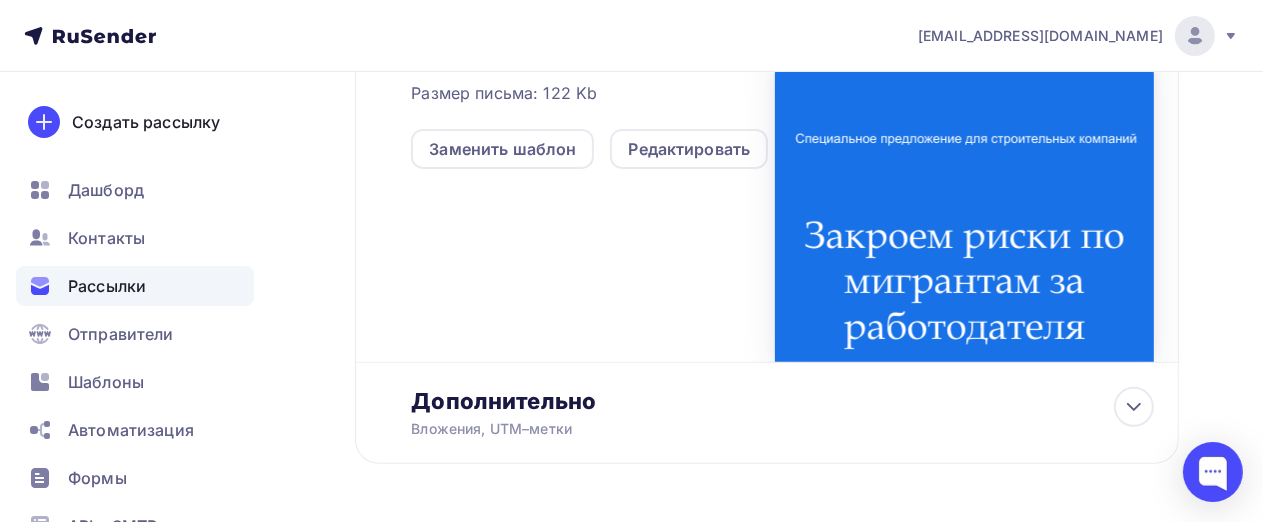 scroll, scrollTop: 356, scrollLeft: 0, axis: vertical 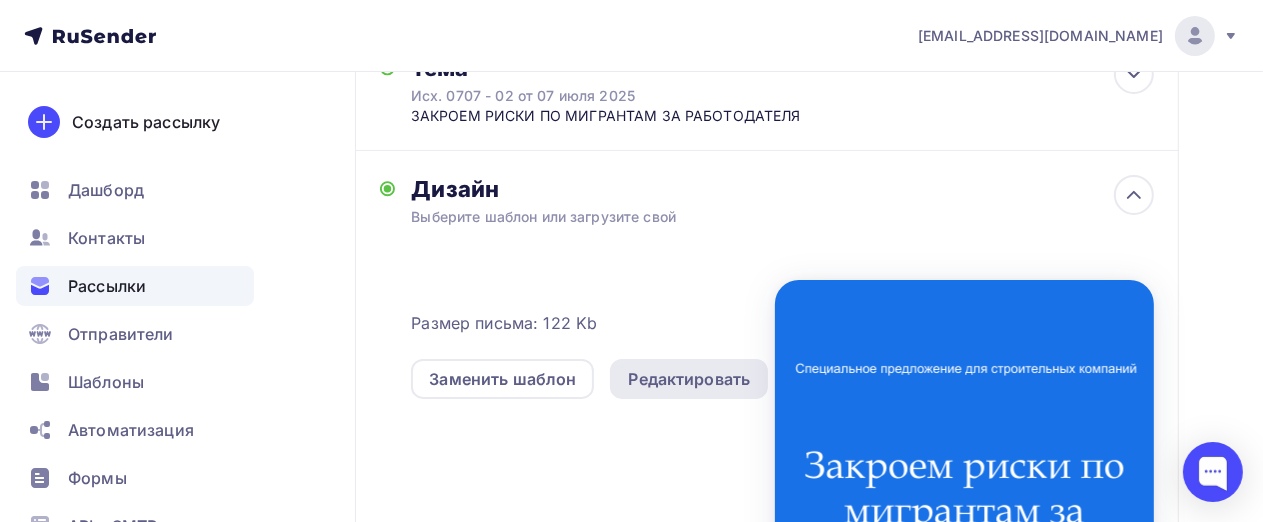 click on "Редактировать" at bounding box center (689, 379) 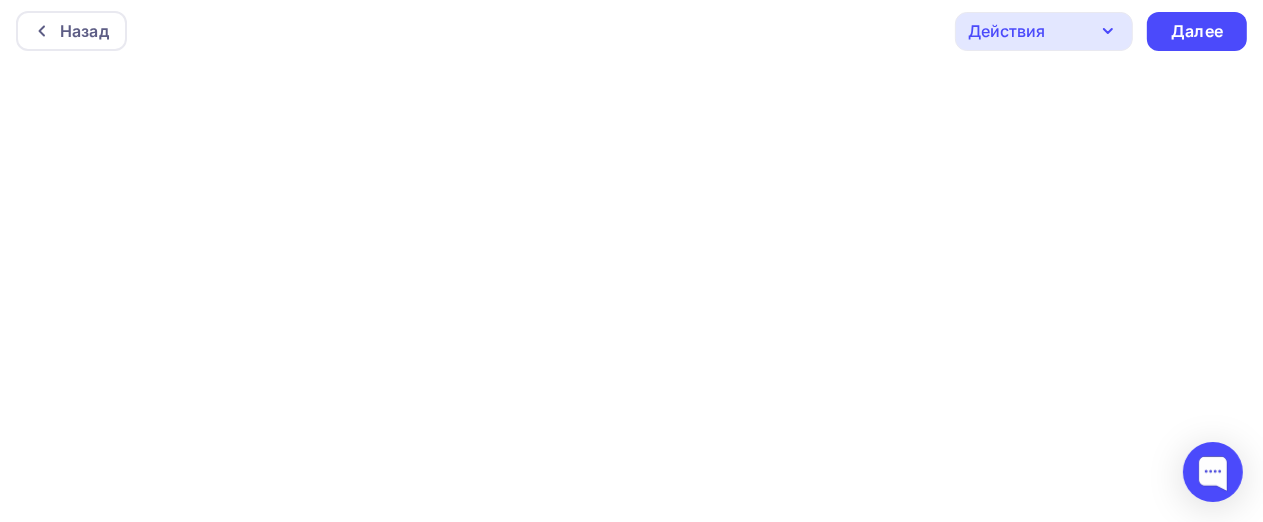scroll, scrollTop: 0, scrollLeft: 0, axis: both 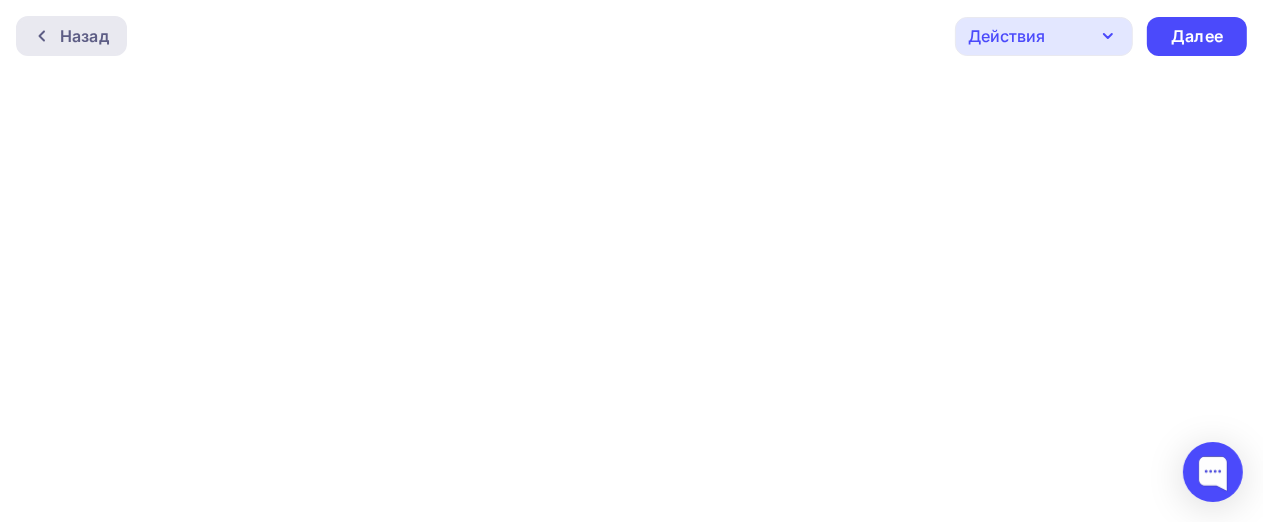 click on "Назад" at bounding box center (71, 36) 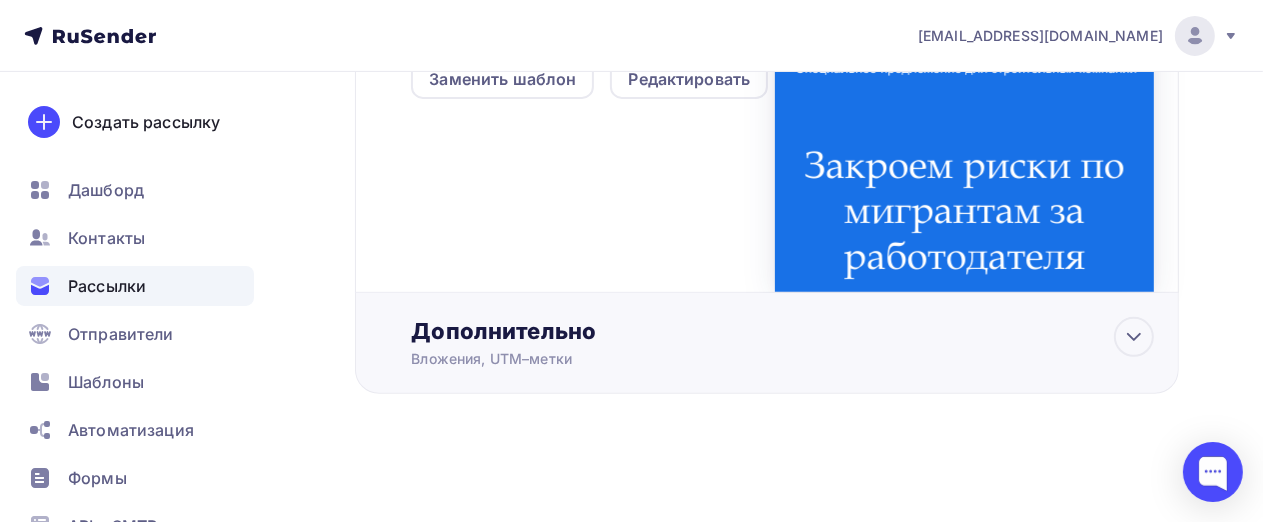 click on "Дополнительно" at bounding box center [782, 331] 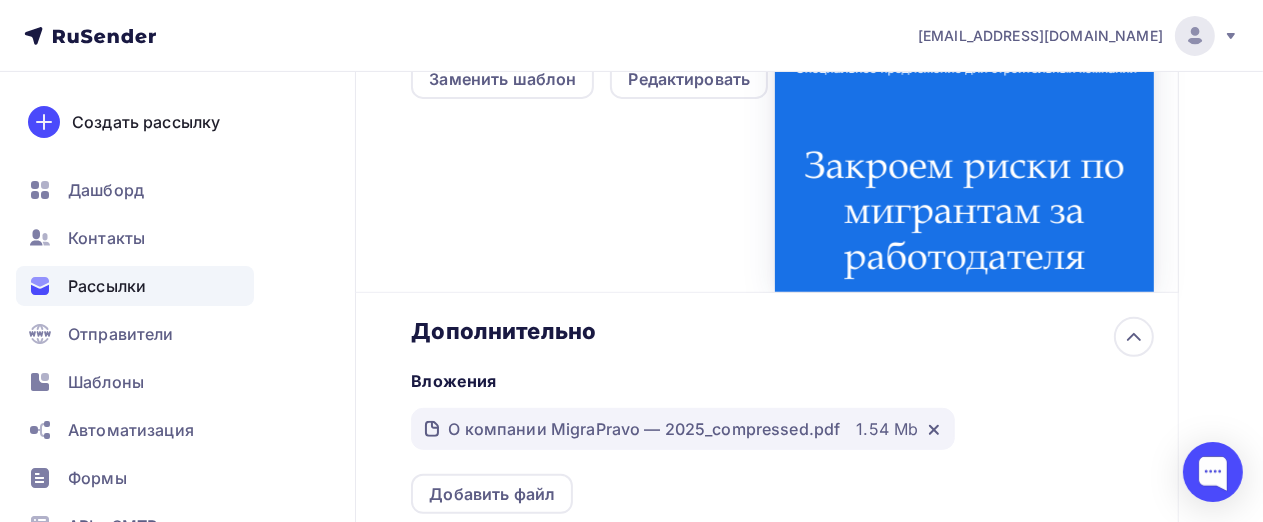 scroll, scrollTop: 655, scrollLeft: 0, axis: vertical 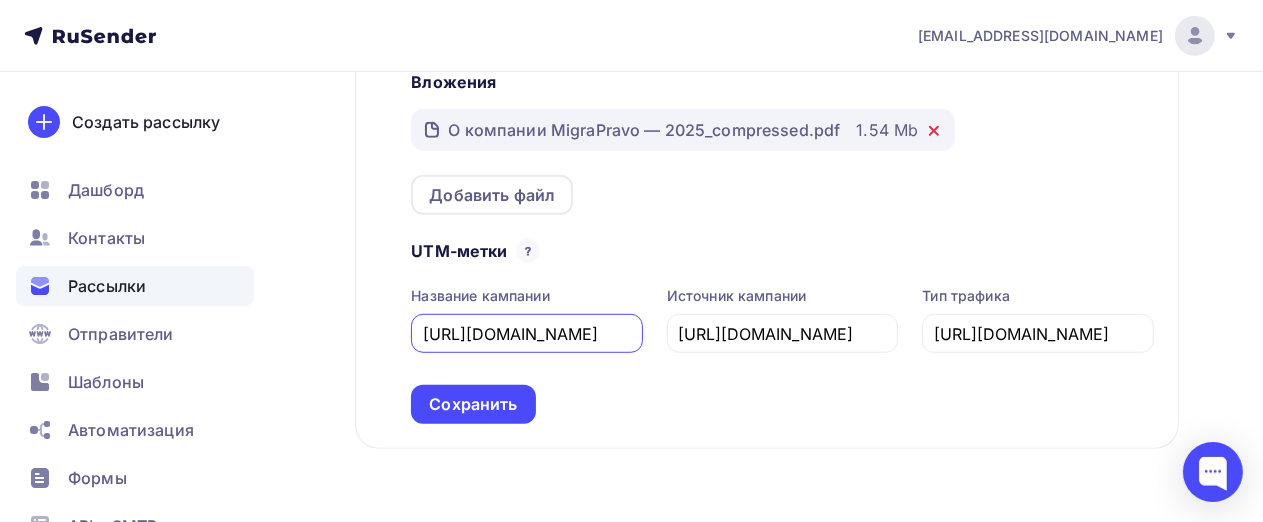 click 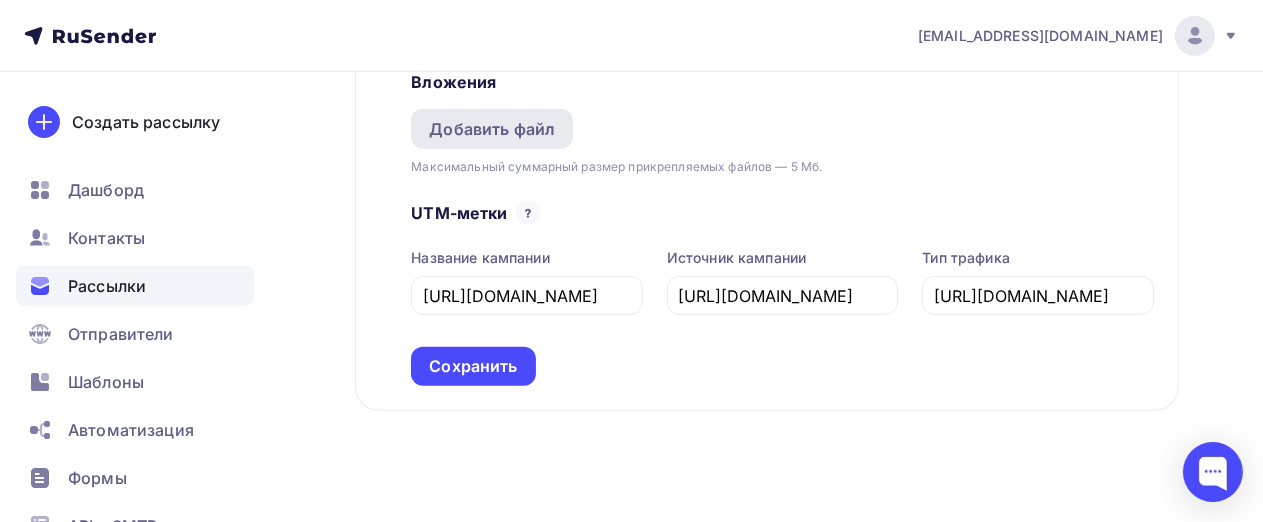 click on "Добавить файл" at bounding box center (492, 129) 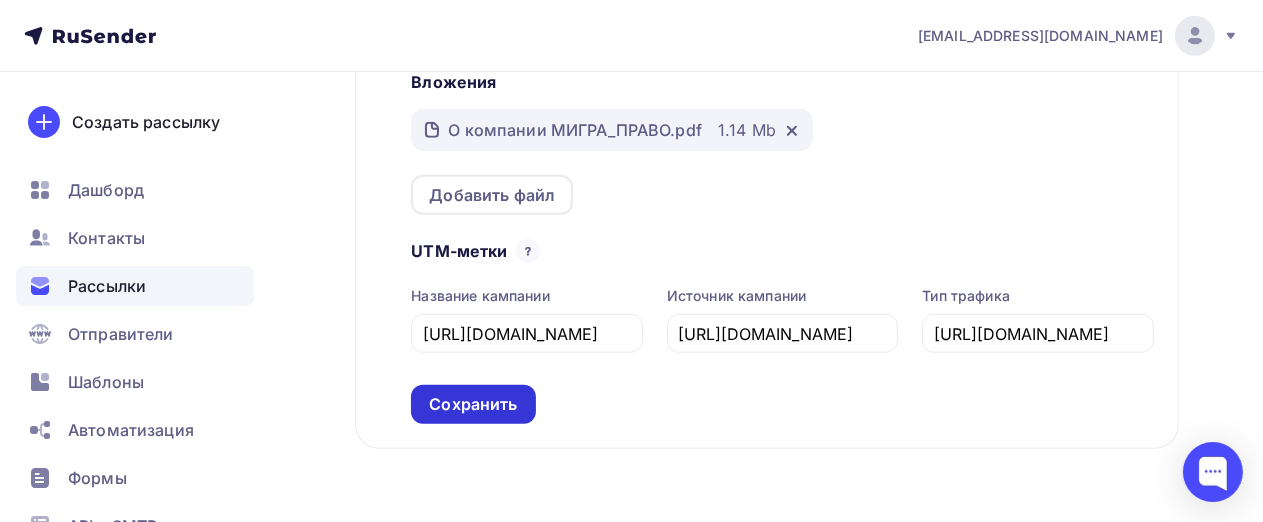 click on "Сохранить" at bounding box center [473, 404] 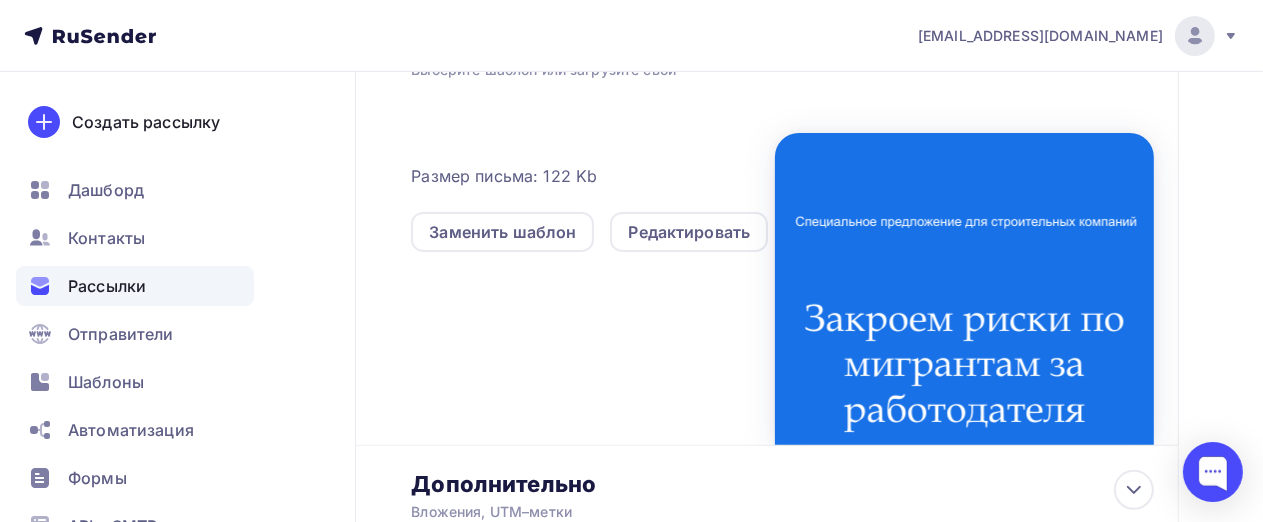 scroll, scrollTop: 456, scrollLeft: 0, axis: vertical 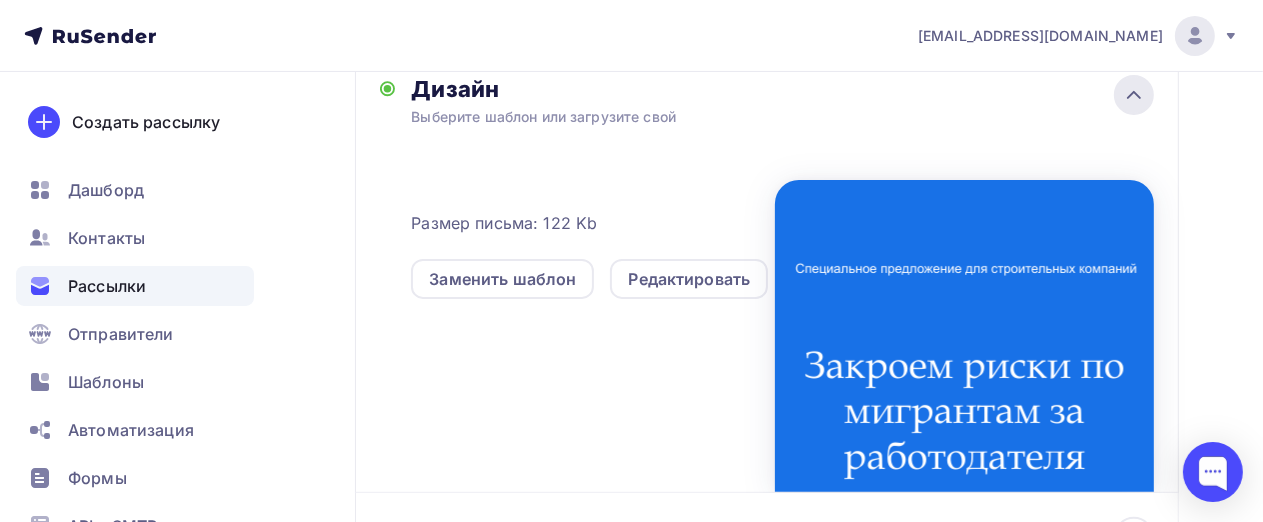 click 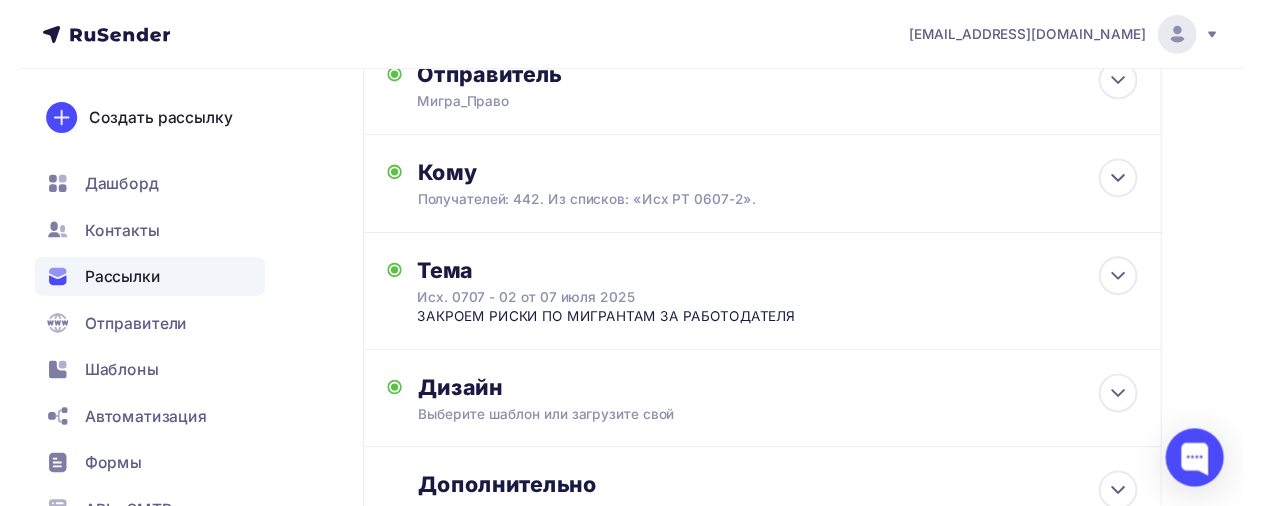 scroll, scrollTop: 0, scrollLeft: 0, axis: both 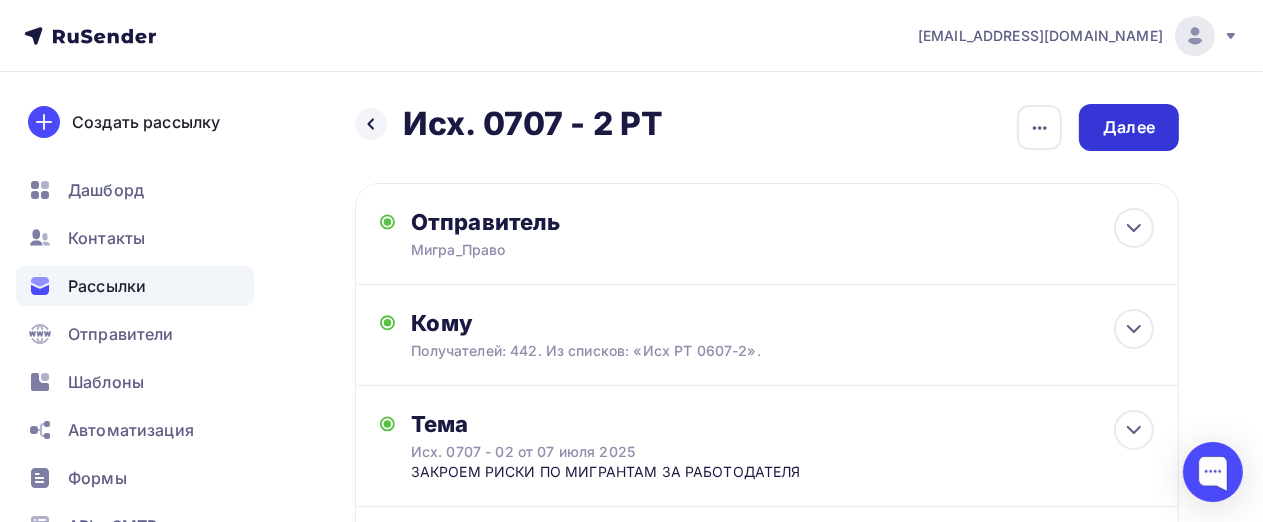 click on "Далее" at bounding box center [1129, 127] 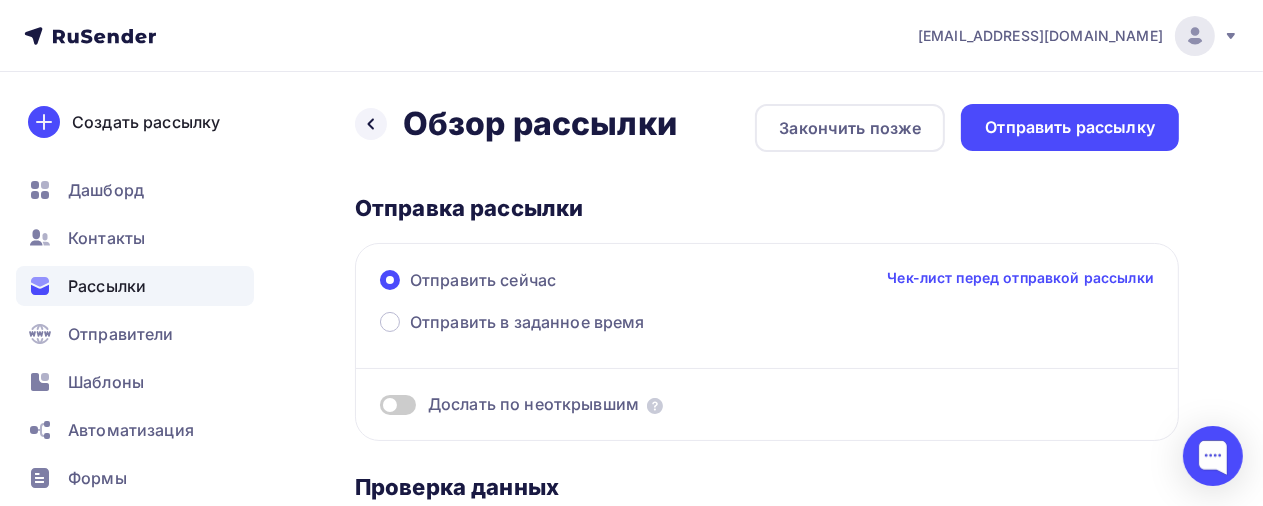 scroll, scrollTop: 0, scrollLeft: 0, axis: both 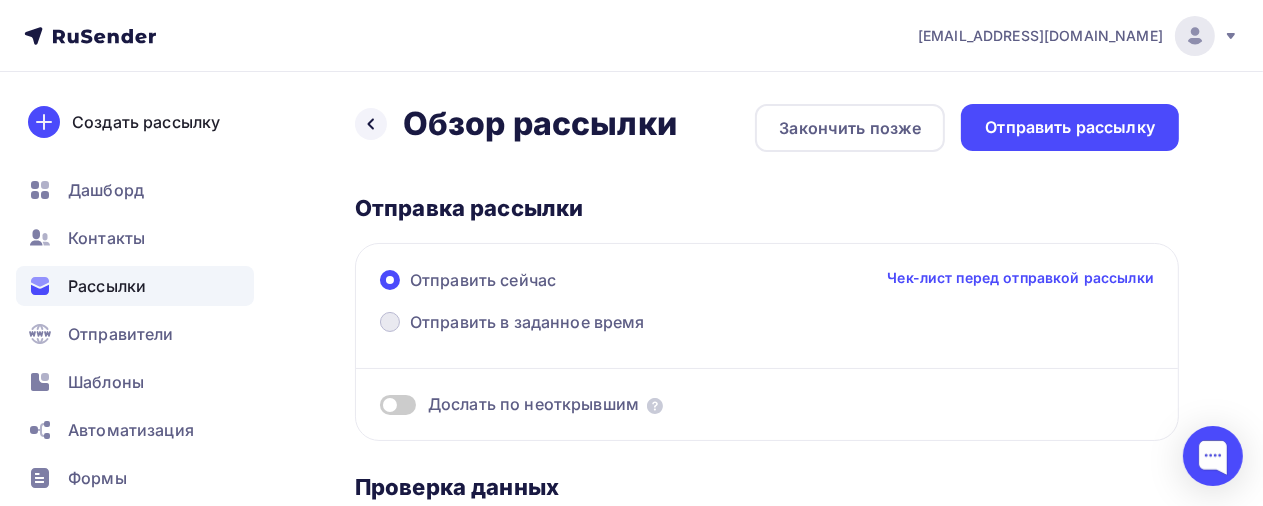 drag, startPoint x: 382, startPoint y: 330, endPoint x: 473, endPoint y: 324, distance: 91.197586 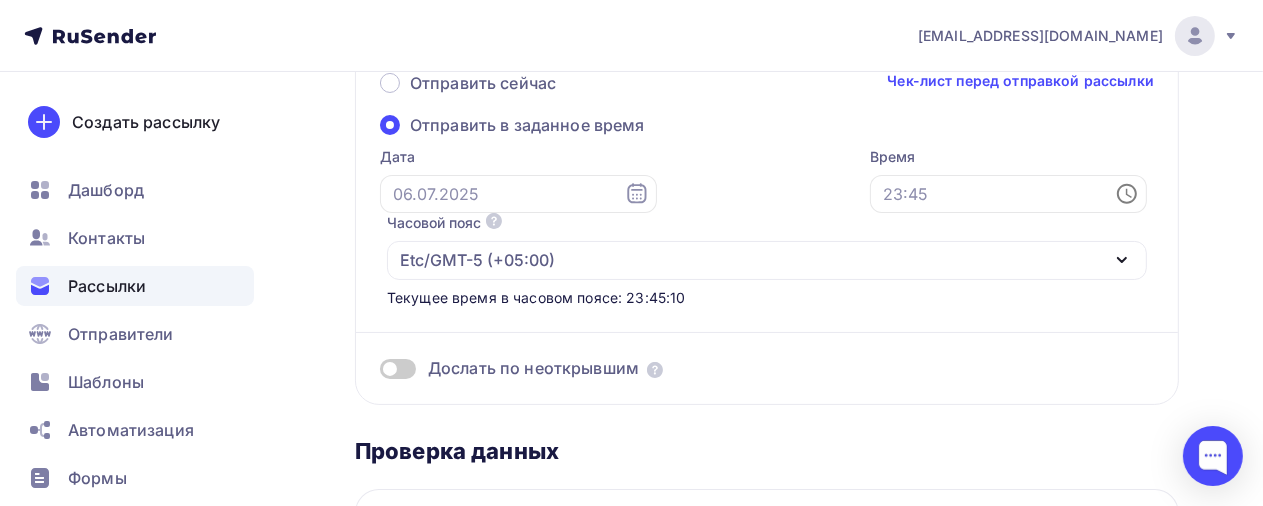 scroll, scrollTop: 200, scrollLeft: 0, axis: vertical 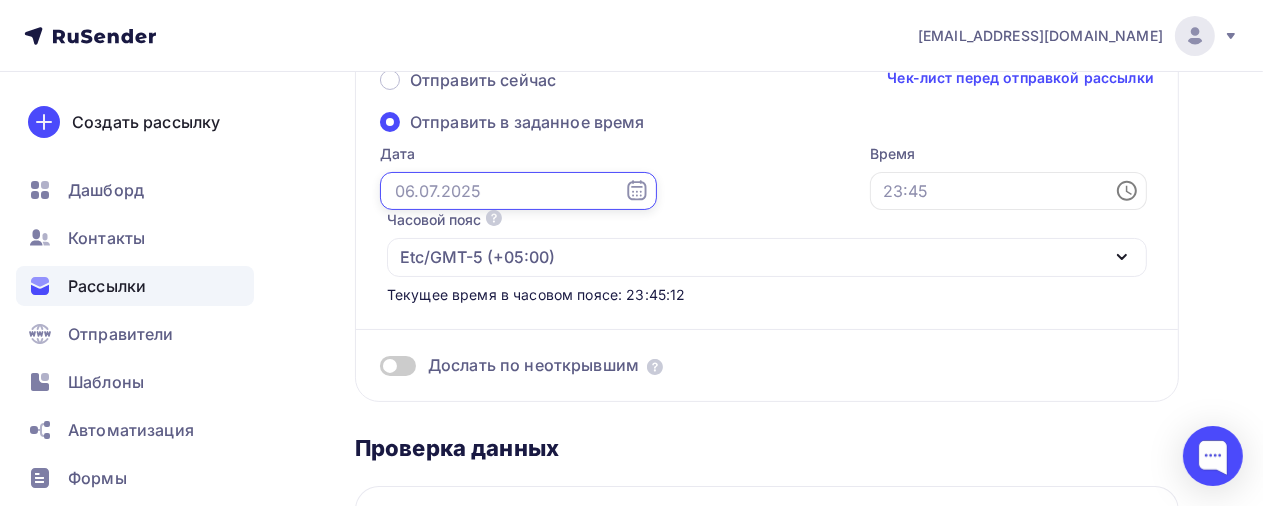 drag, startPoint x: 596, startPoint y: 185, endPoint x: 606, endPoint y: 187, distance: 10.198039 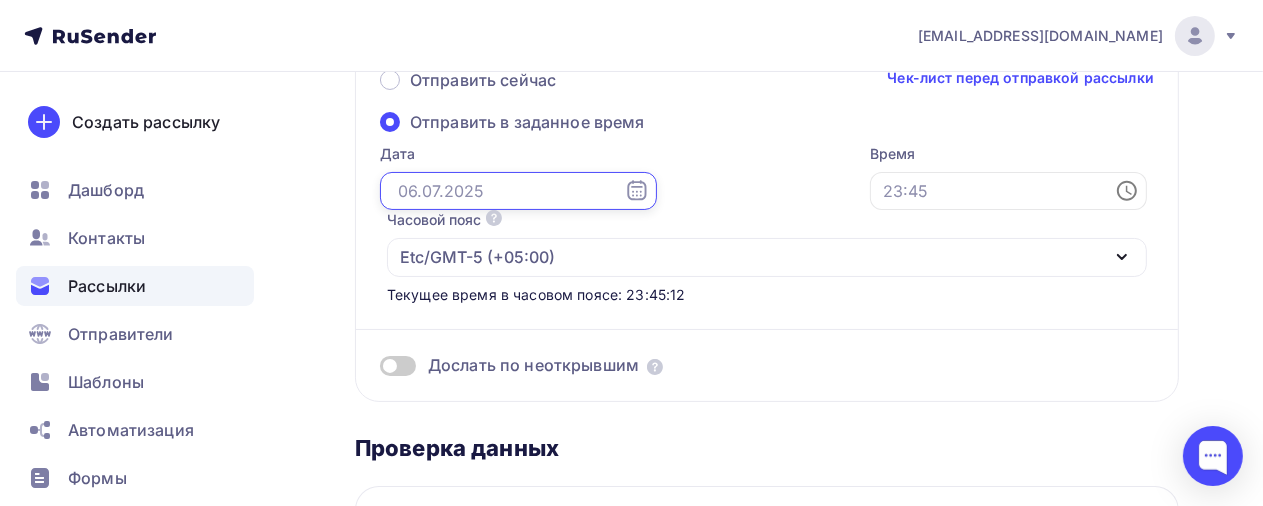 click at bounding box center (518, 191) 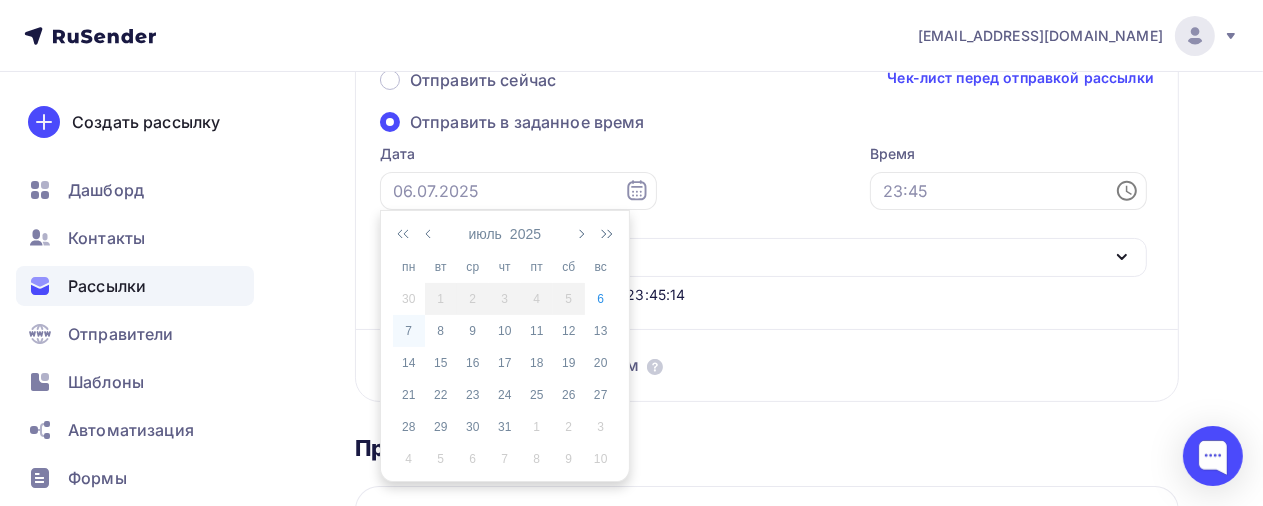 click on "7" at bounding box center (409, 331) 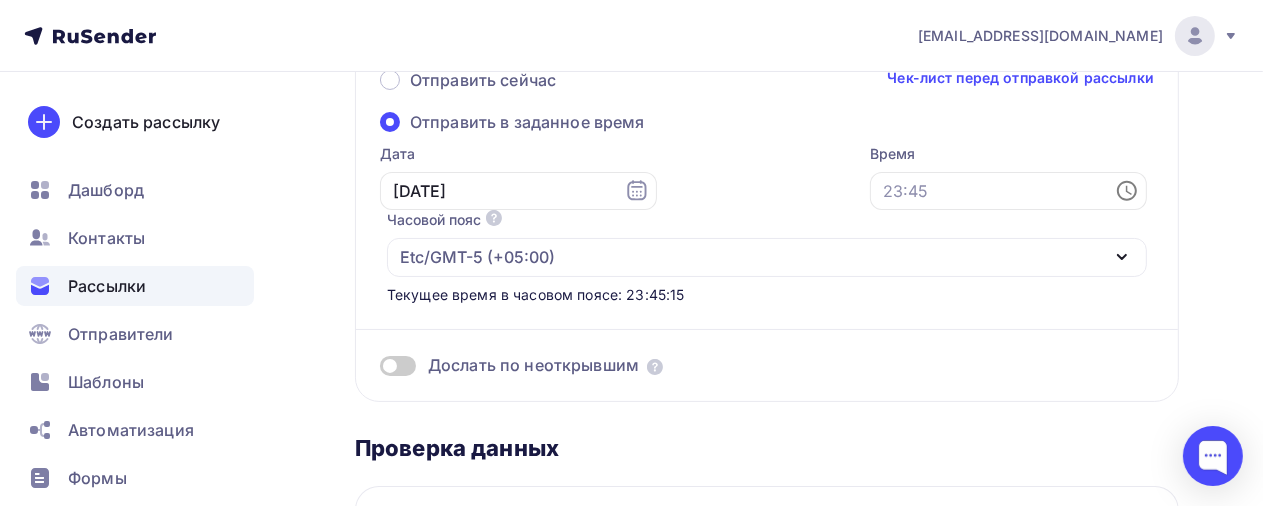 click 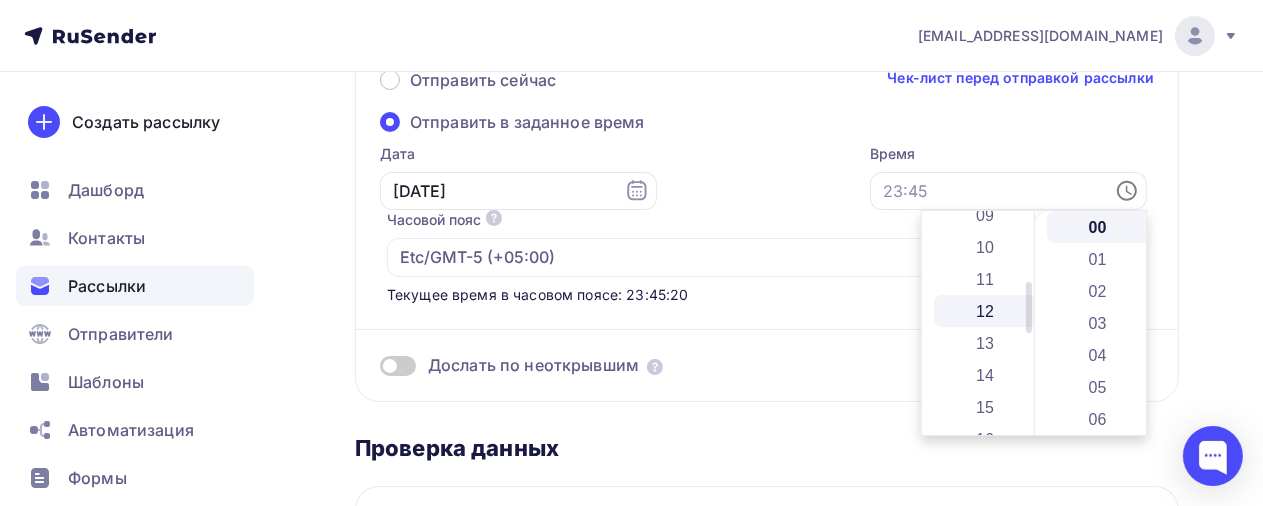 click on "12" at bounding box center [986, 311] 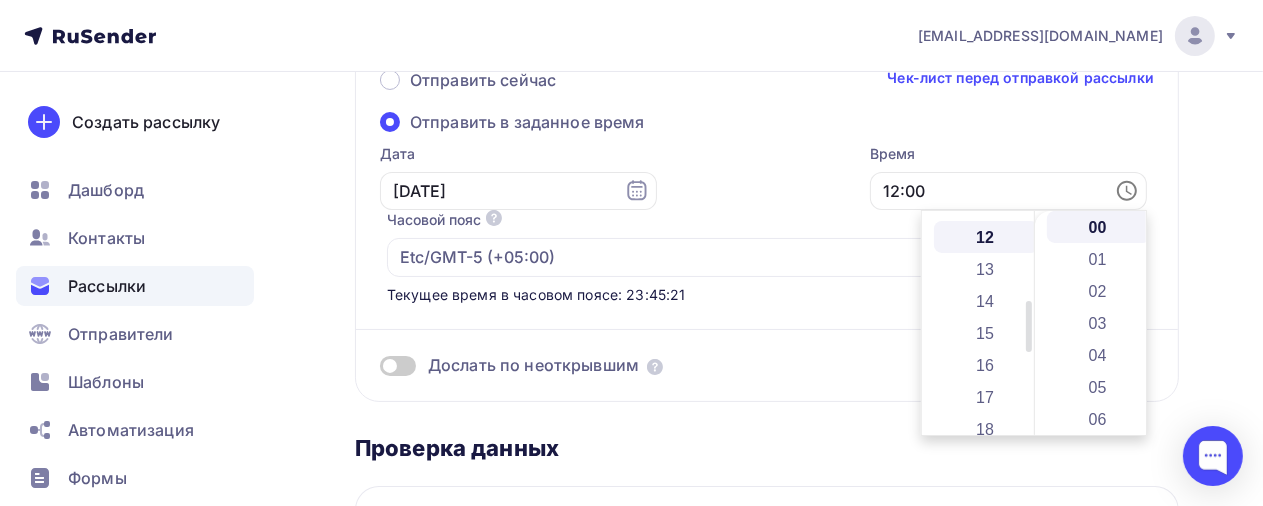 scroll, scrollTop: 384, scrollLeft: 0, axis: vertical 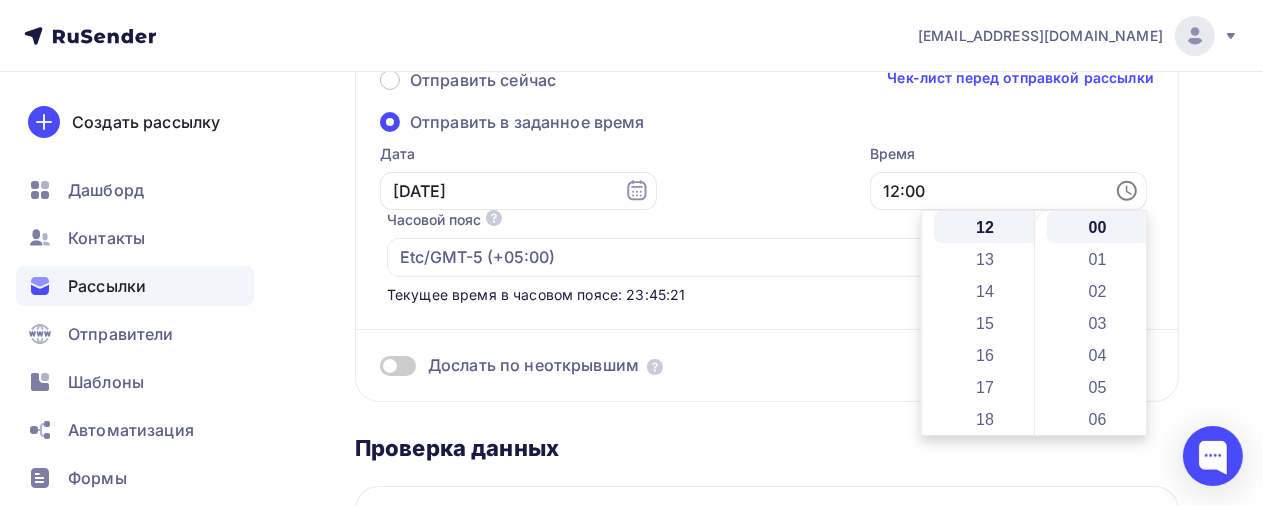 click on "Часовой пояс
По умолчанию используется часовой пояс из настроек вашего акаунта
Etc/GMT-5 (+05:00)" at bounding box center (767, 243) 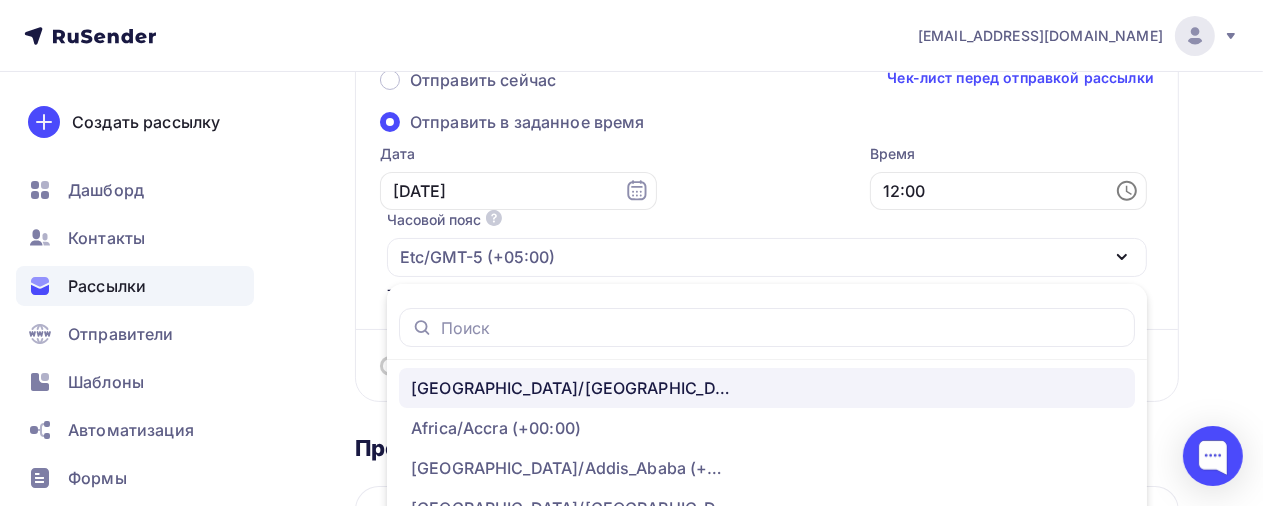 scroll, scrollTop: 376, scrollLeft: 0, axis: vertical 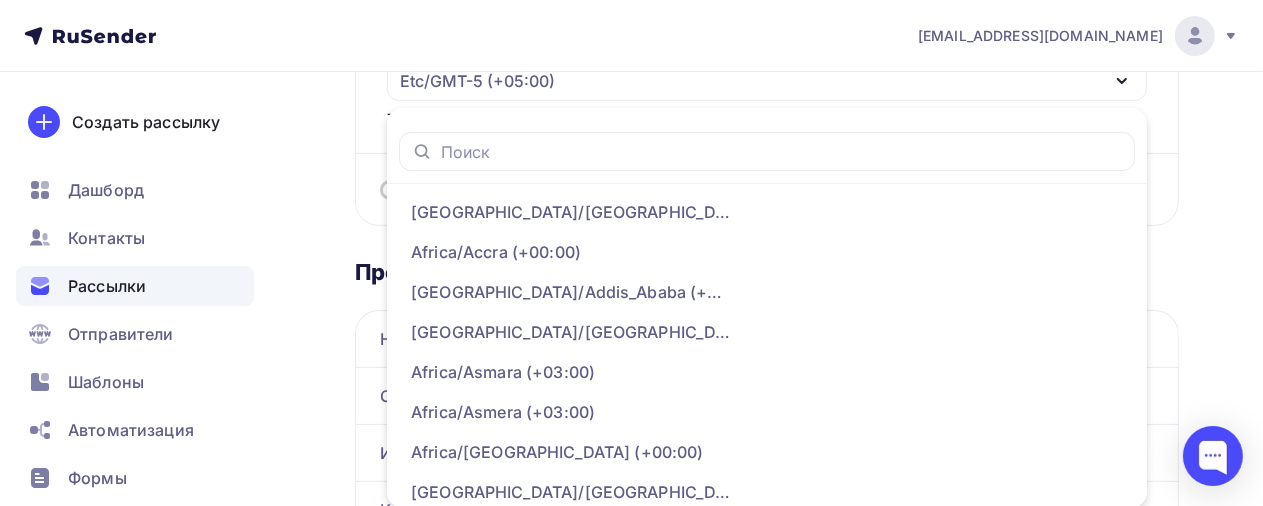 click on "Назад
Обзор рассылки
Обзор рассылки
Закончить позже
Отправить рассылку
Отправка рассылки
Отправить сейчас
Чек-лист перед отправкой рассылки
Отправить в заданное время
Дата   [DATE]   Время   12:00
Часовой пояс
По умолчанию используется часовой пояс из настроек вашего акаунта
Etc/GMT-5 (+05:00)
[GEOGRAPHIC_DATA]/[GEOGRAPHIC_DATA] (+00:00)           [GEOGRAPHIC_DATA]/[GEOGRAPHIC_DATA] (+00:00)           [GEOGRAPHIC_DATA]/Addis_Ababa (+03:00)           [GEOGRAPHIC_DATA]/[GEOGRAPHIC_DATA] (+01:00)           [GEOGRAPHIC_DATA]/[GEOGRAPHIC_DATA] (+03:00)           [GEOGRAPHIC_DATA]/[GEOGRAPHIC_DATA] (+03:00)           [GEOGRAPHIC_DATA]/[GEOGRAPHIC_DATA] (+00:00)           [GEOGRAPHIC_DATA]/[GEOGRAPHIC_DATA] (+01:00)" at bounding box center (631, 522) 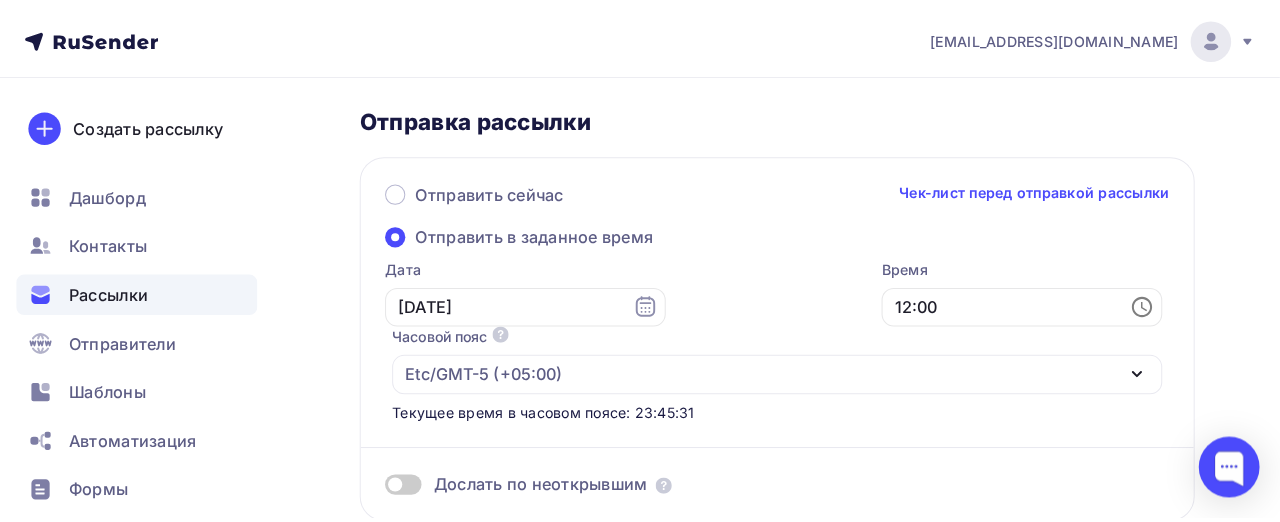 scroll, scrollTop: 0, scrollLeft: 0, axis: both 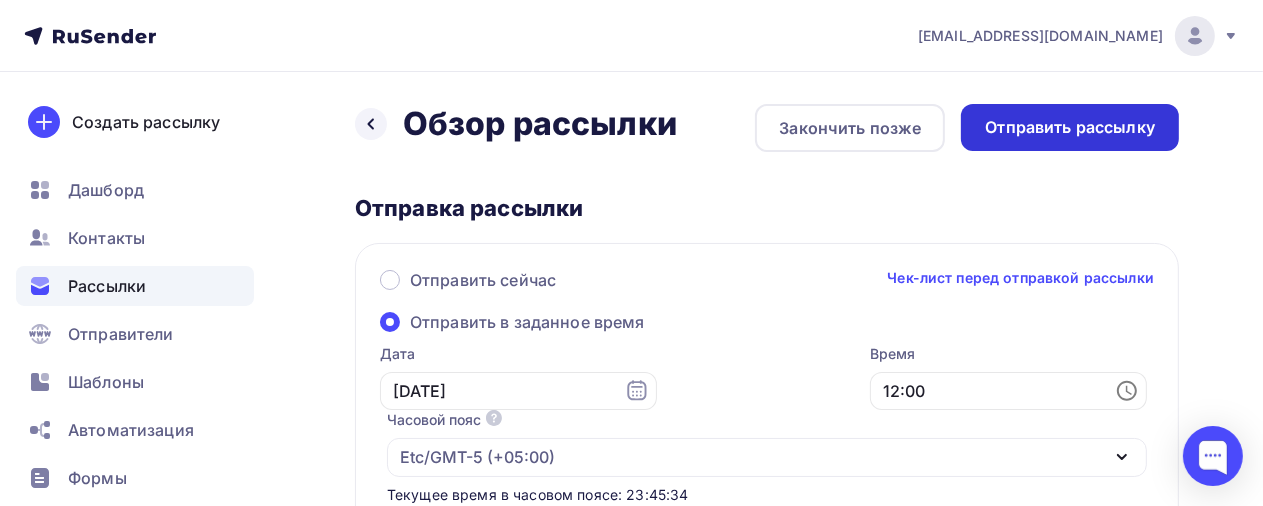 click on "Отправить рассылку" at bounding box center (1070, 127) 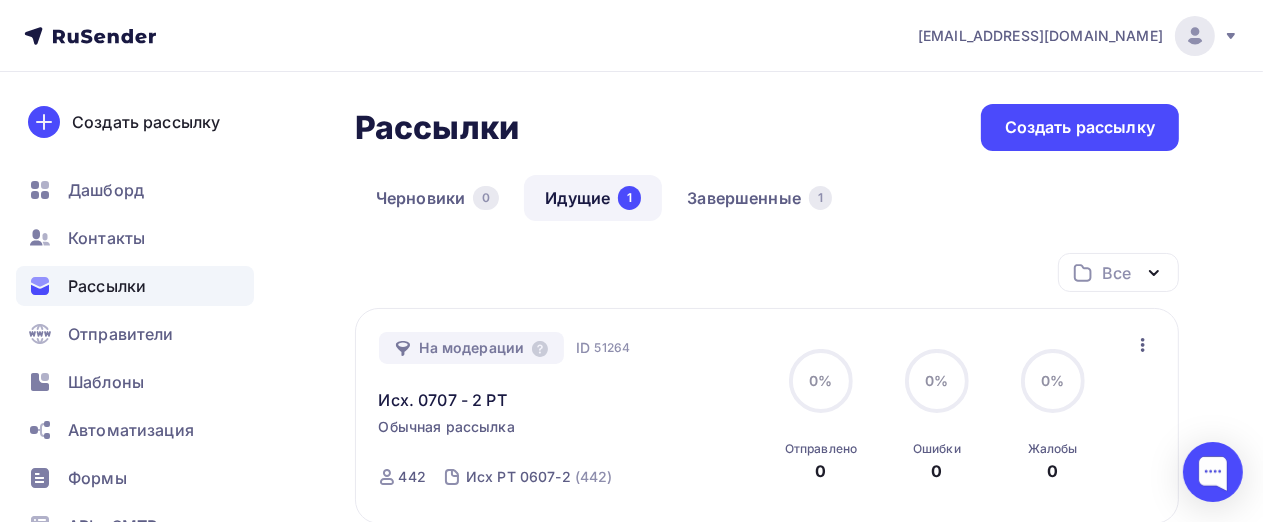 scroll, scrollTop: 200, scrollLeft: 0, axis: vertical 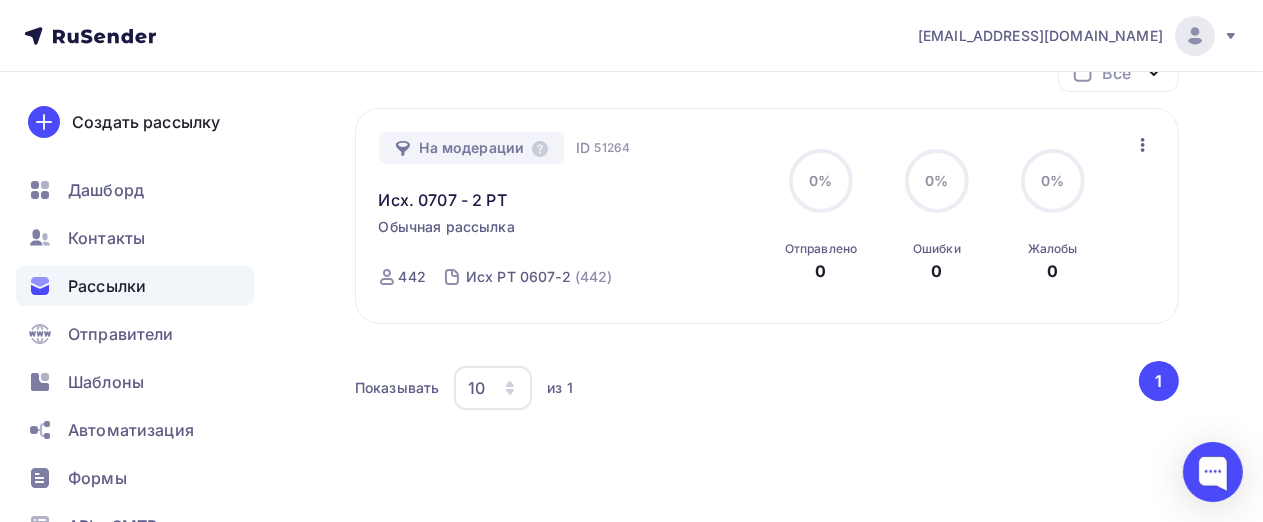 click 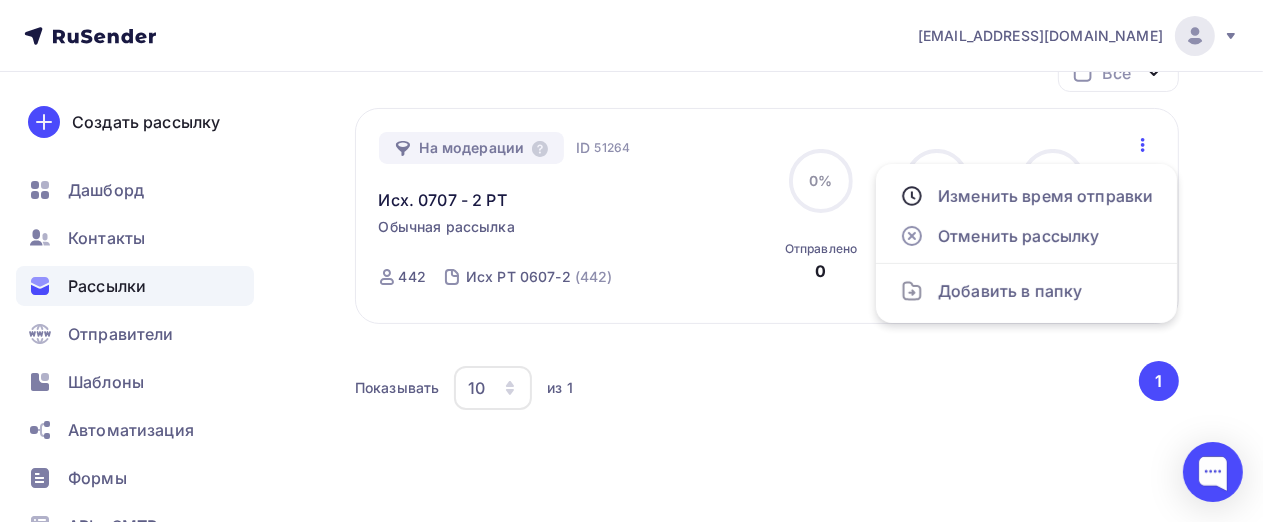 click 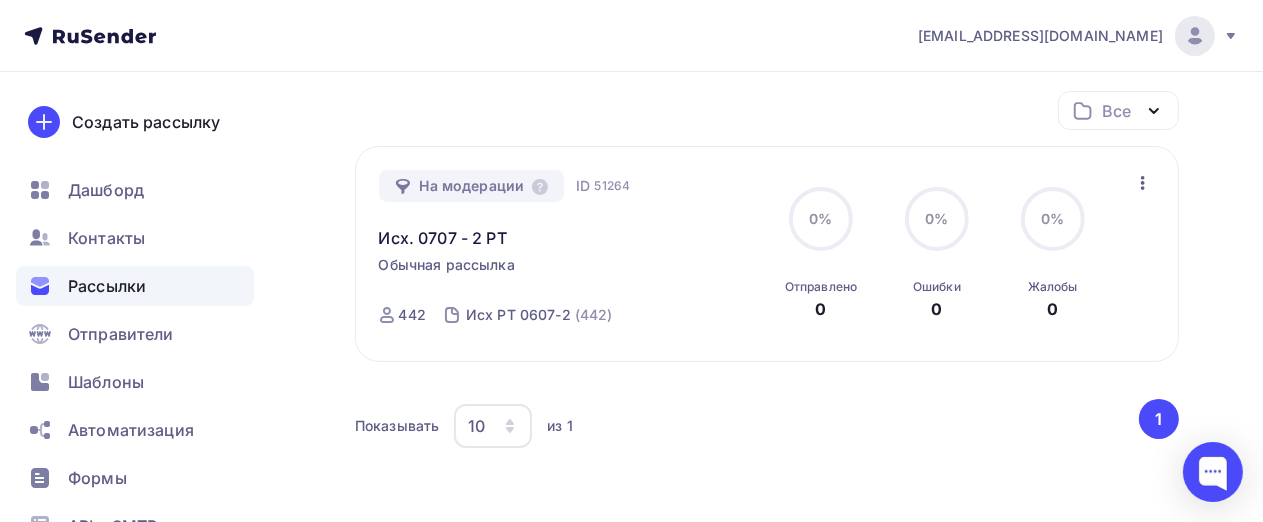 scroll, scrollTop: 291, scrollLeft: 0, axis: vertical 